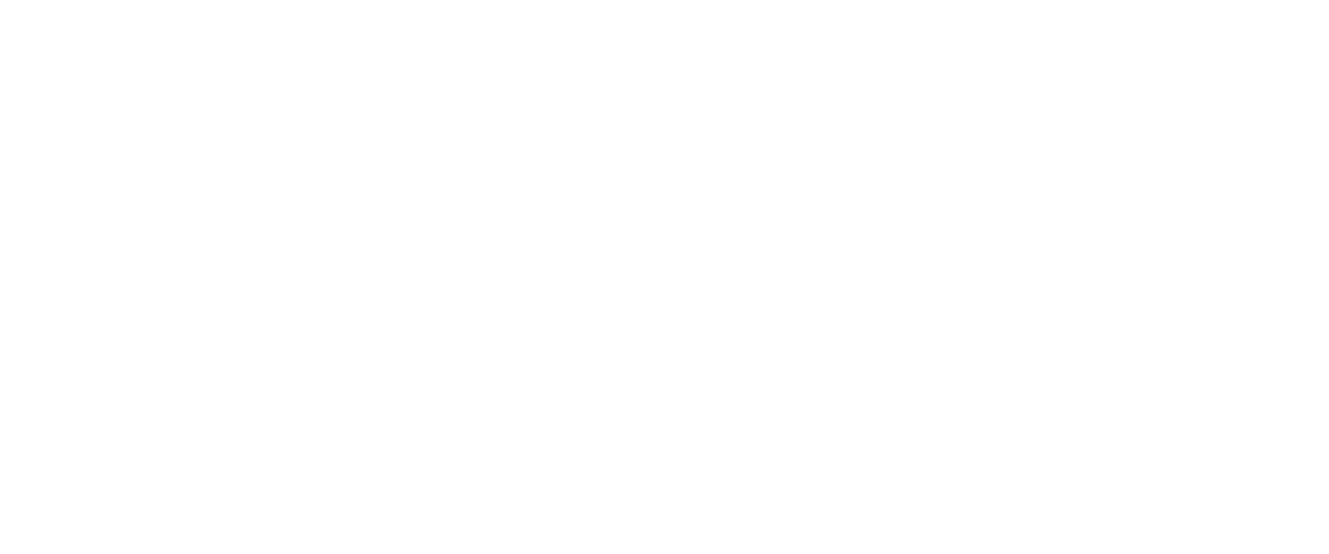 scroll, scrollTop: 0, scrollLeft: 0, axis: both 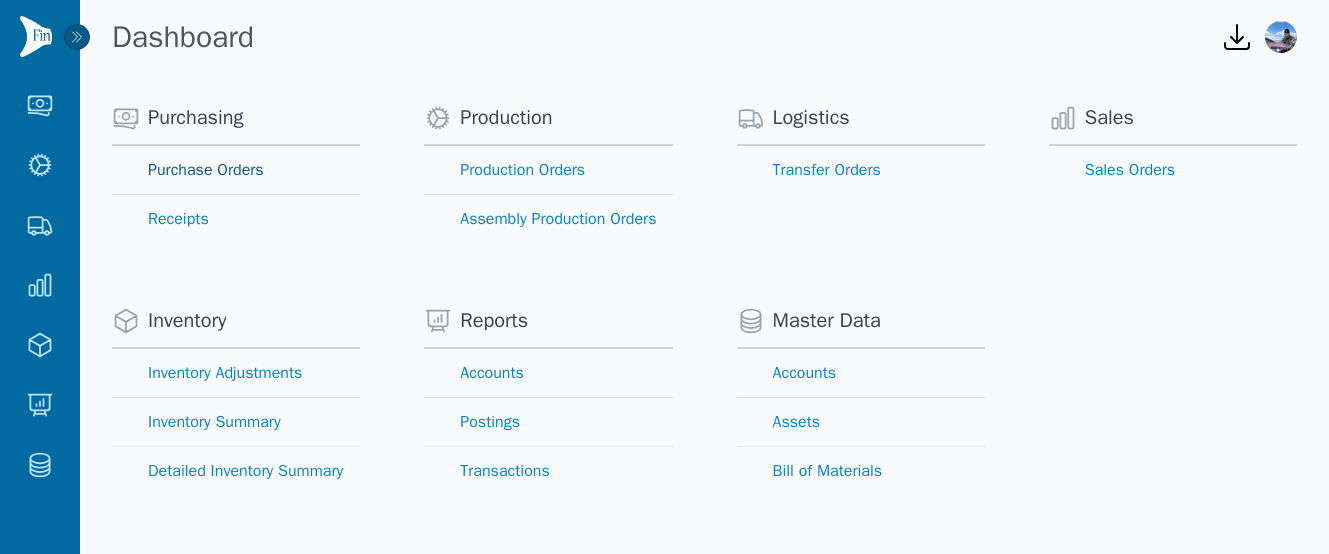 click on "Purchase Orders" at bounding box center (236, 170) 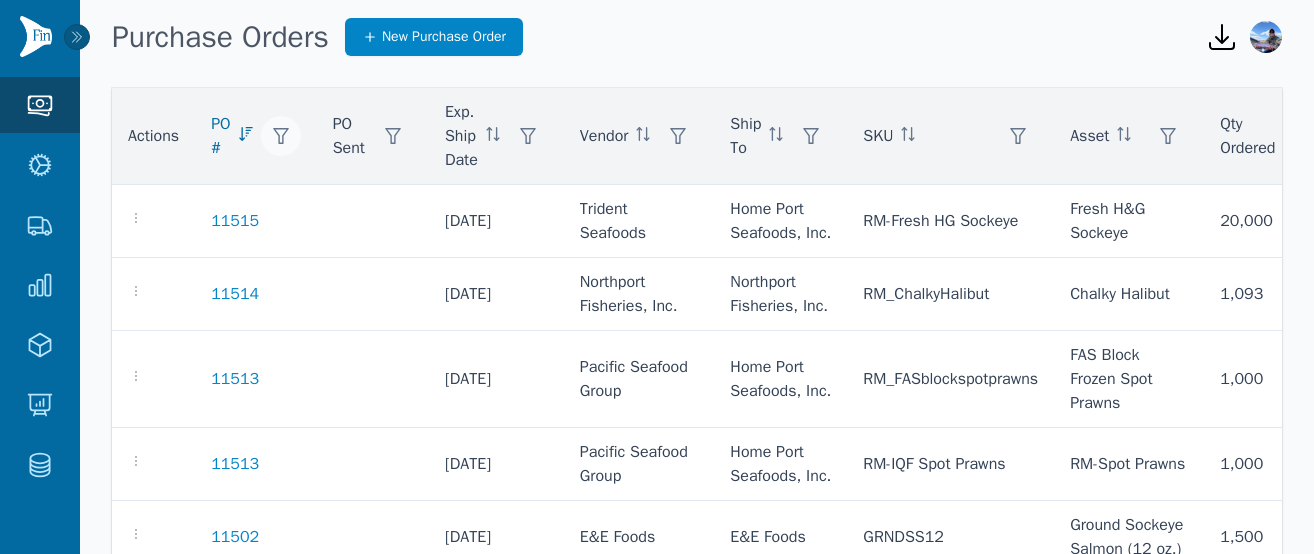 click 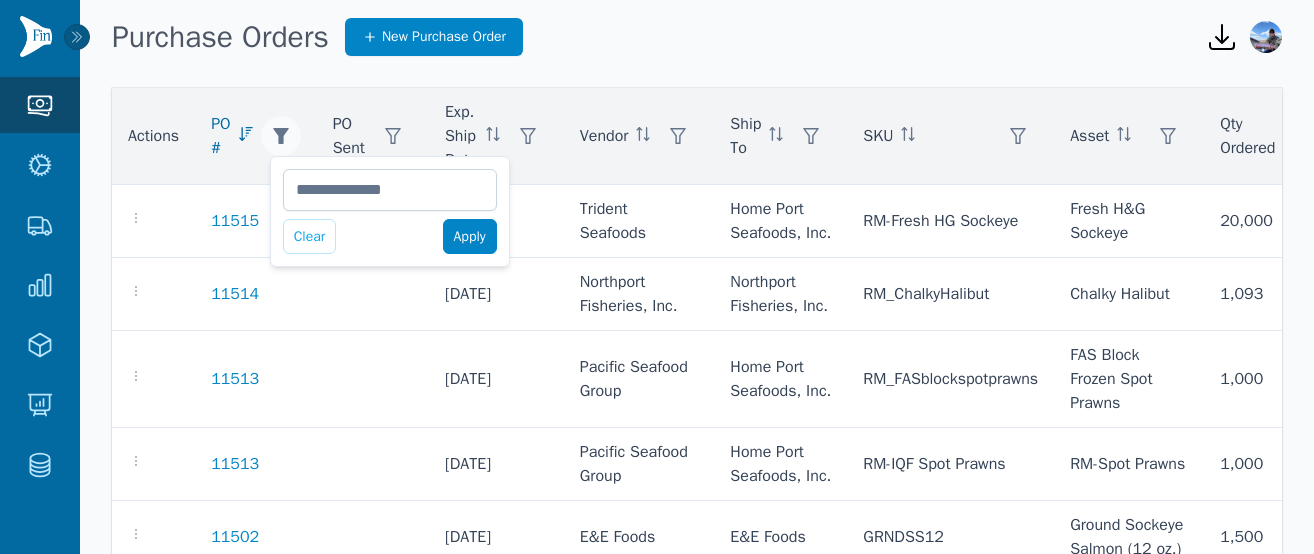 type on "*****" 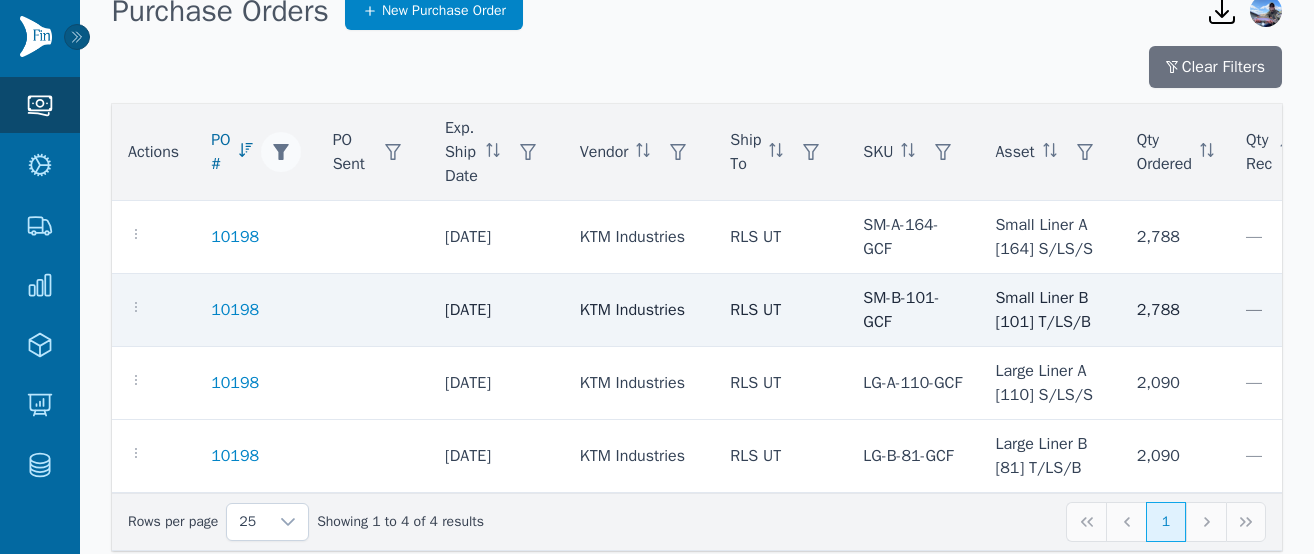 scroll, scrollTop: 38, scrollLeft: 0, axis: vertical 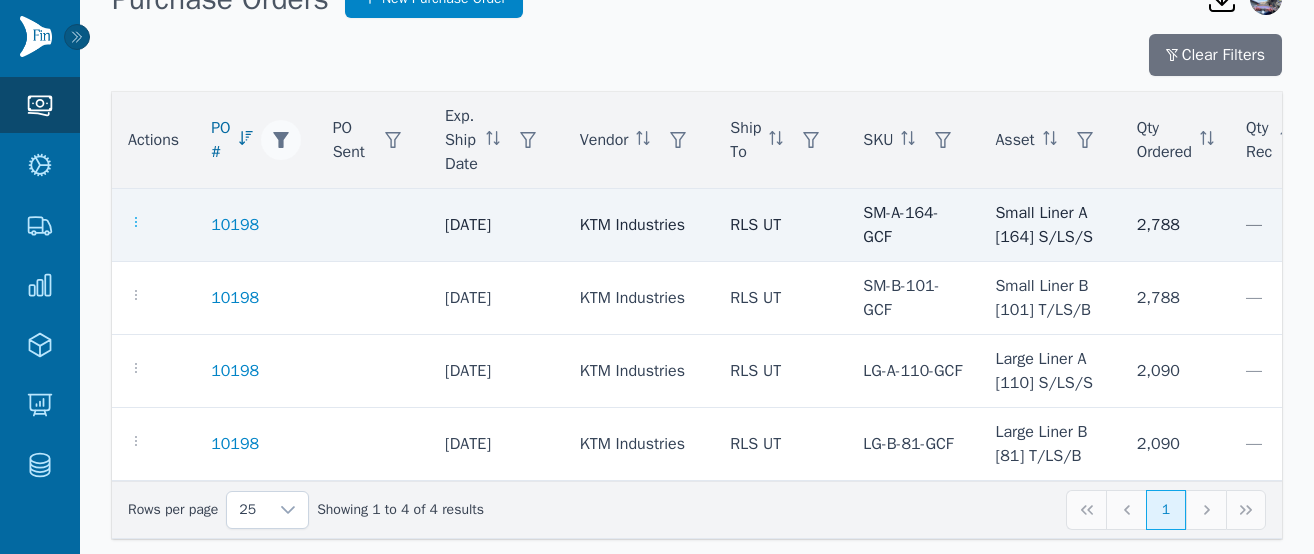 click 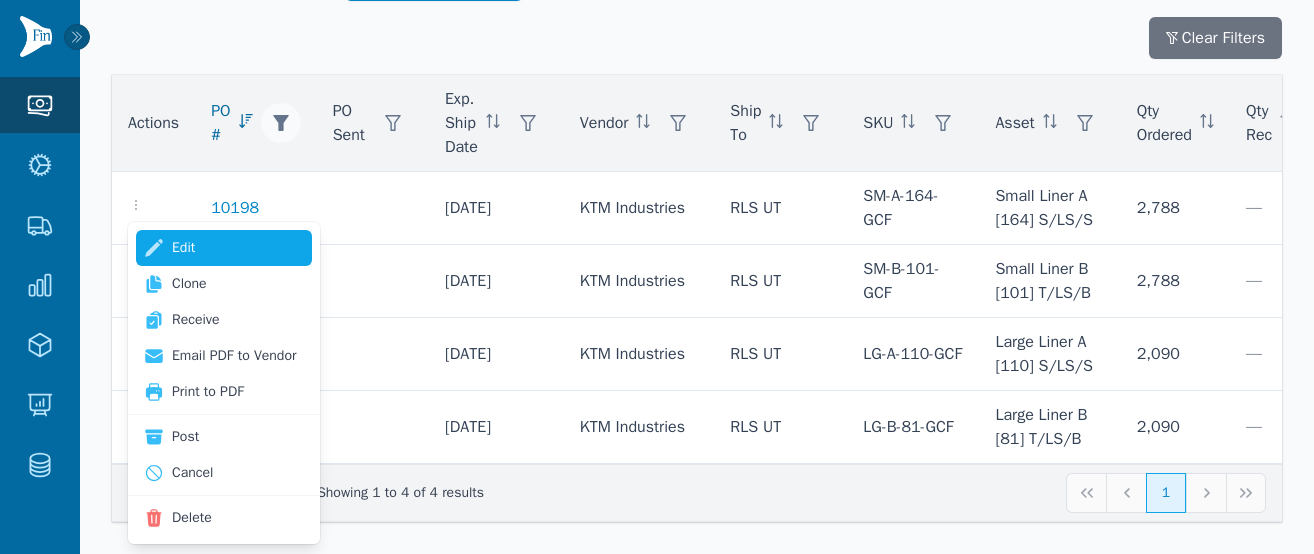 scroll, scrollTop: 68, scrollLeft: 0, axis: vertical 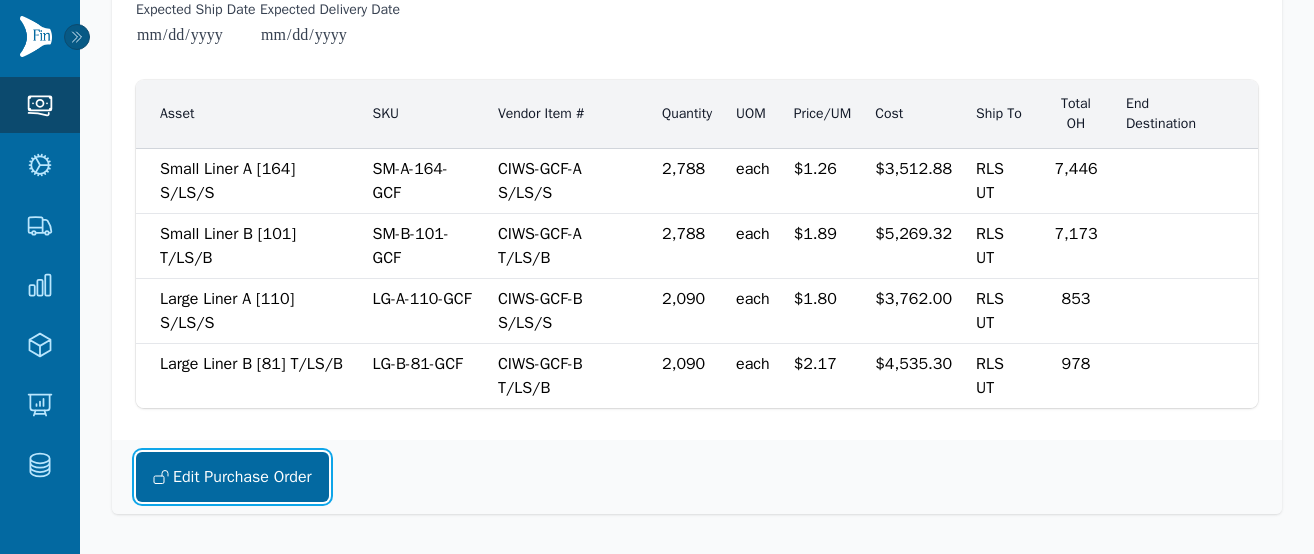 click on "Edit Purchase Order" at bounding box center (232, 477) 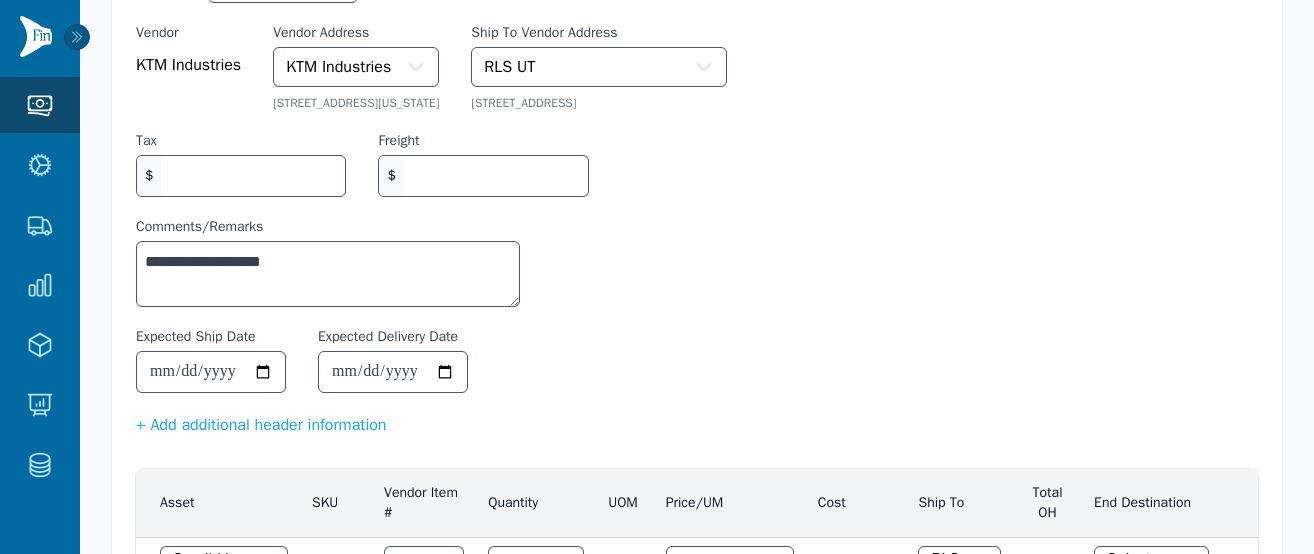 scroll, scrollTop: 407, scrollLeft: 0, axis: vertical 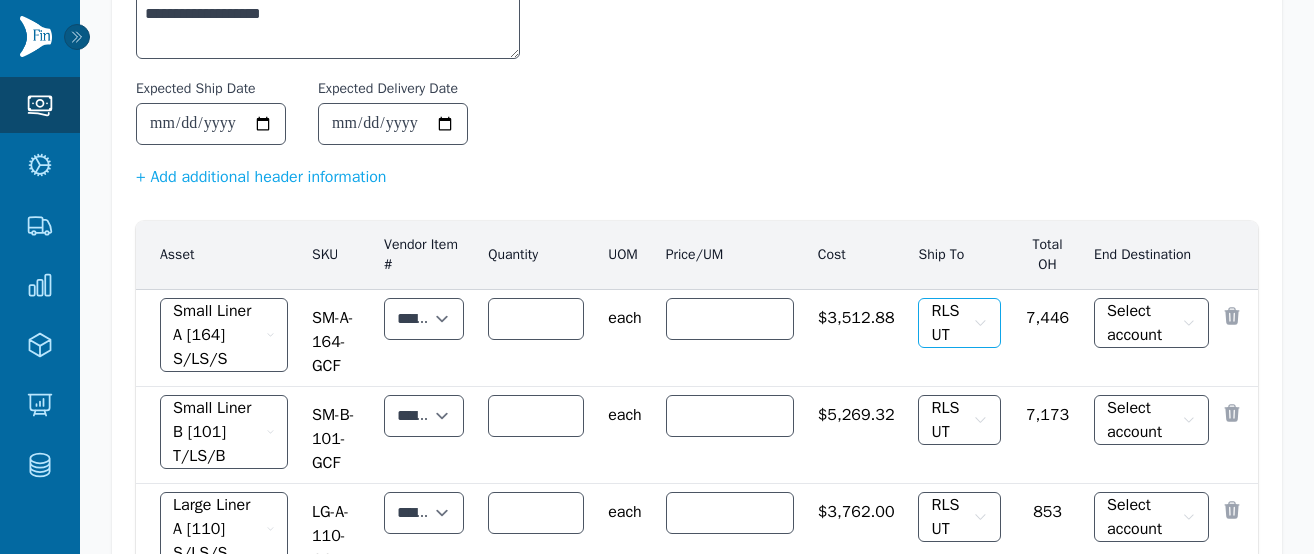 click 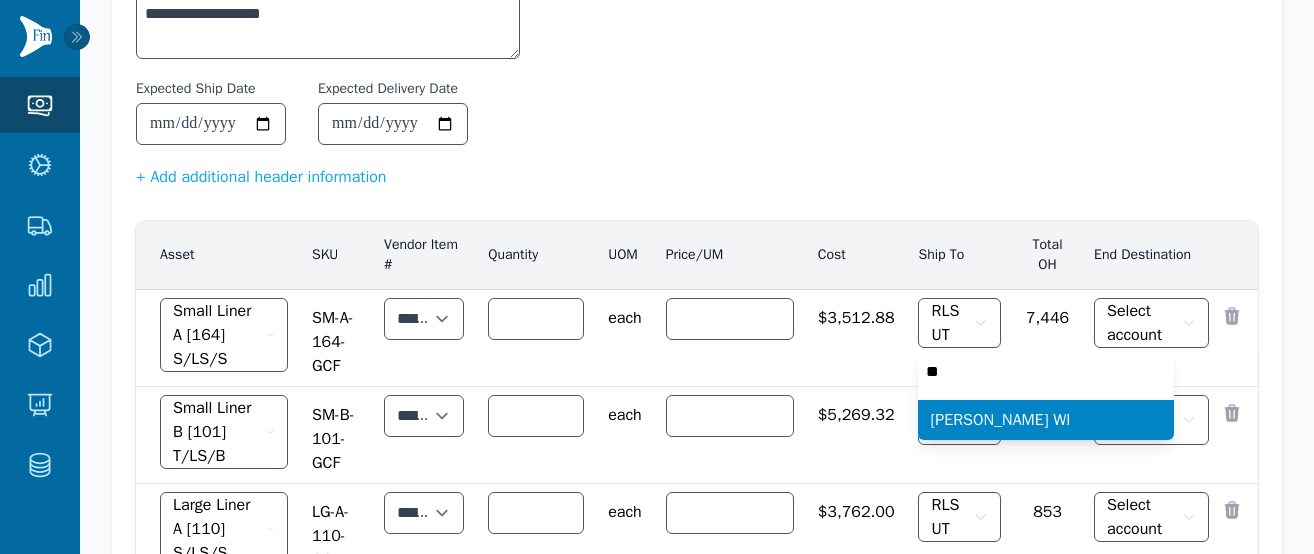 type on "**" 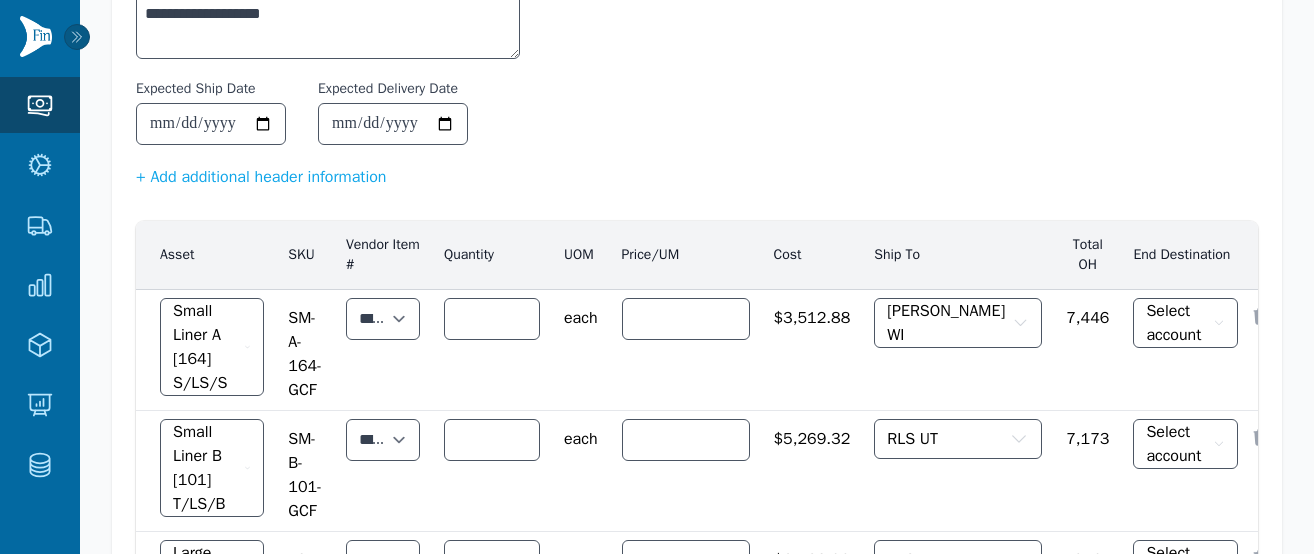 scroll, scrollTop: 445, scrollLeft: 0, axis: vertical 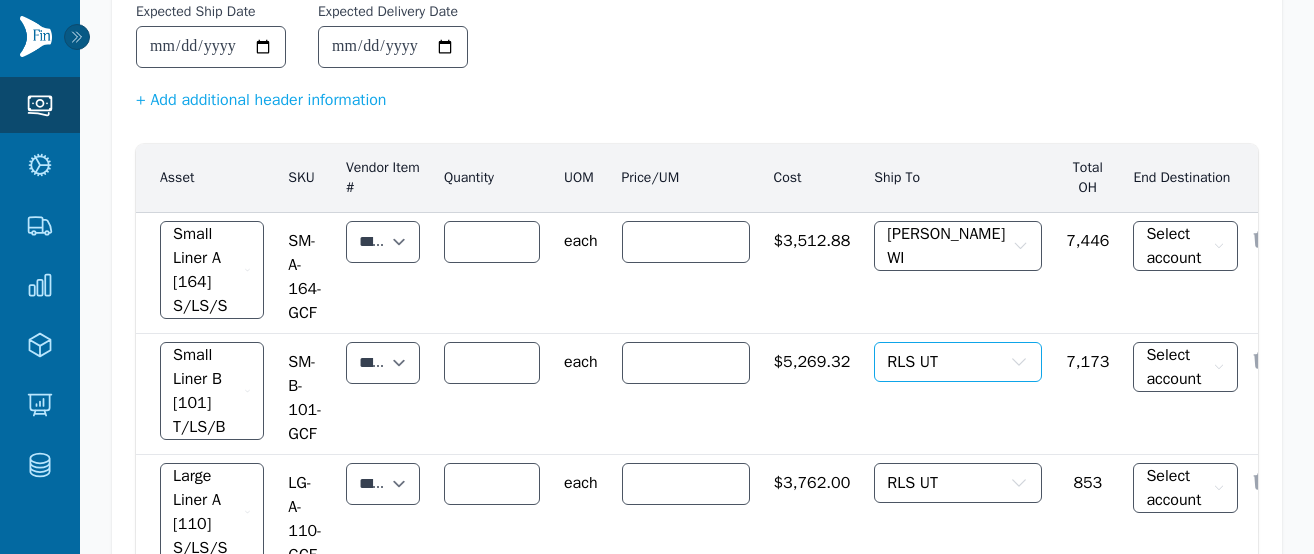click on "RLS UT" at bounding box center [958, 362] 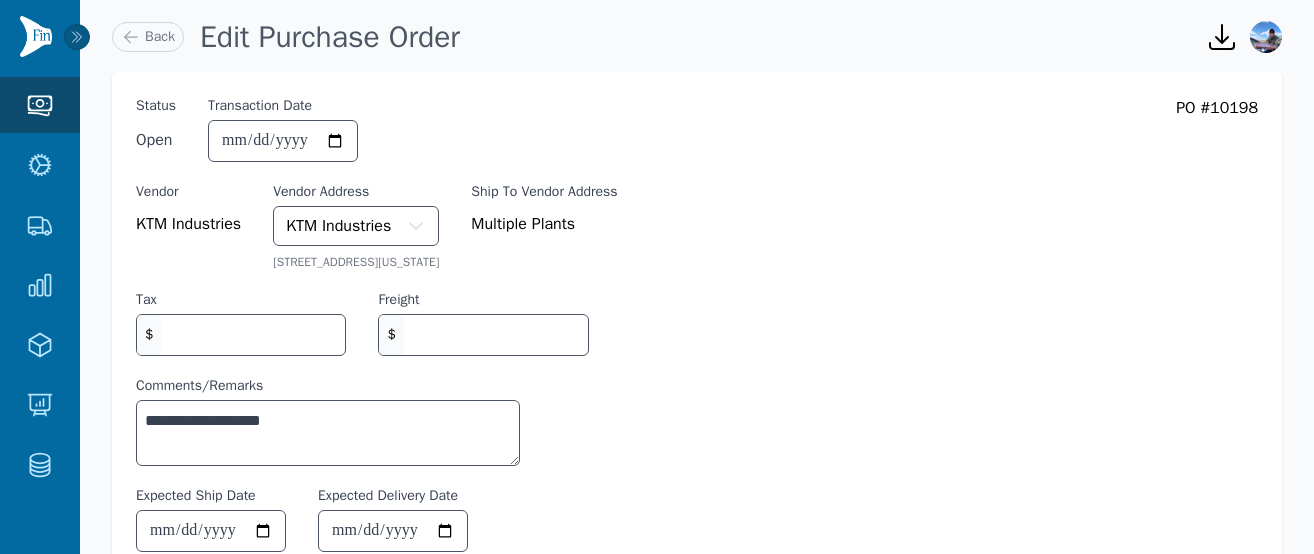 scroll, scrollTop: 611, scrollLeft: 0, axis: vertical 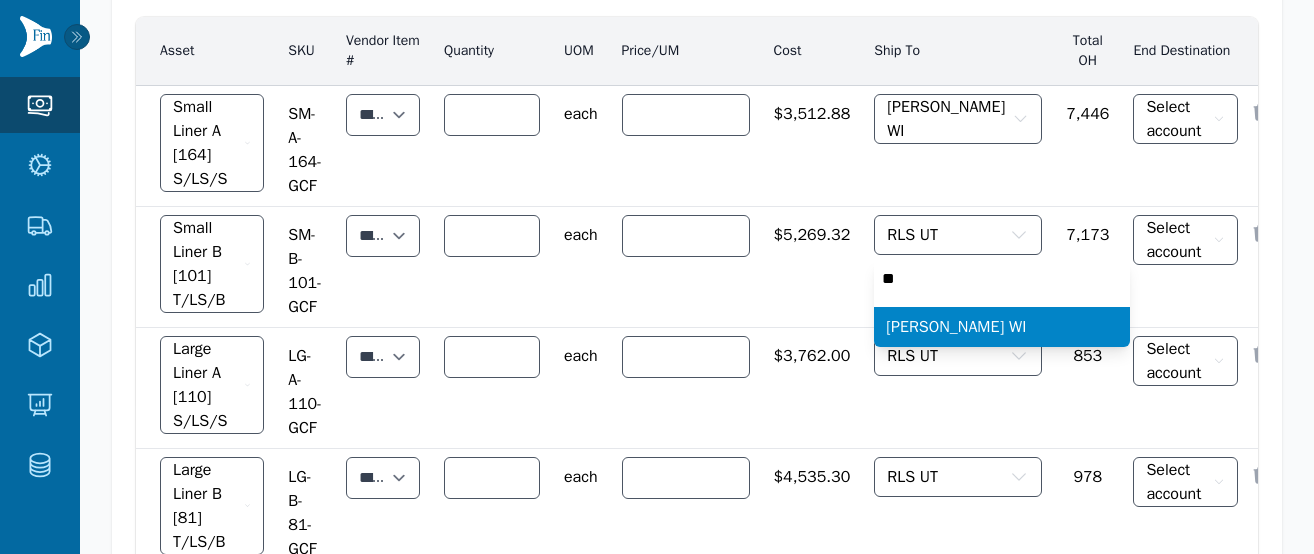 type on "**" 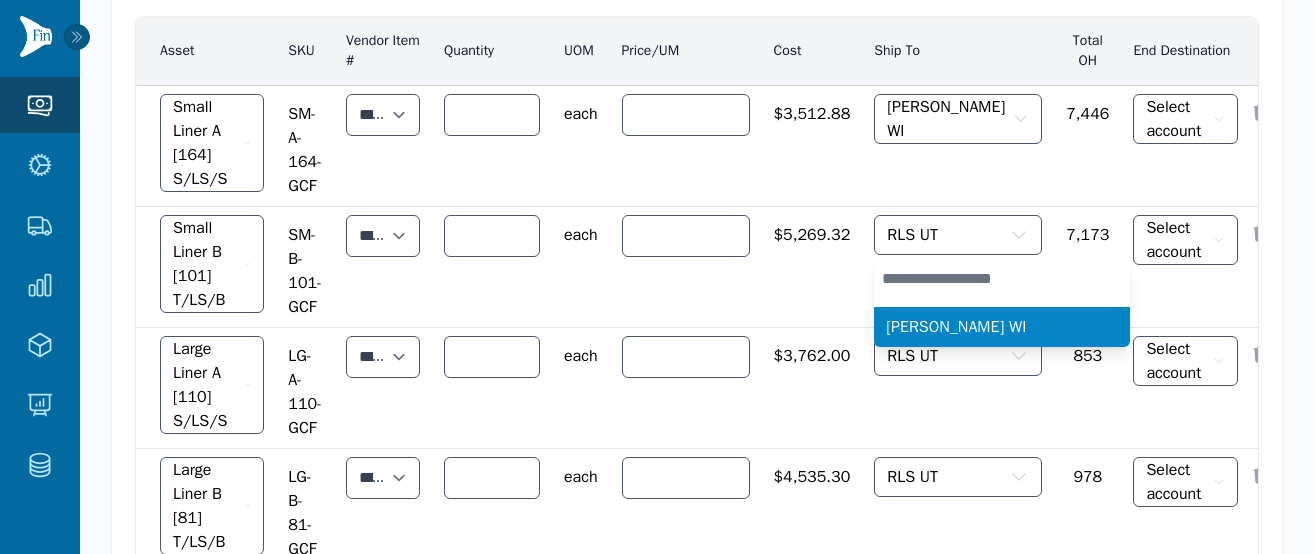 scroll, scrollTop: 0, scrollLeft: 0, axis: both 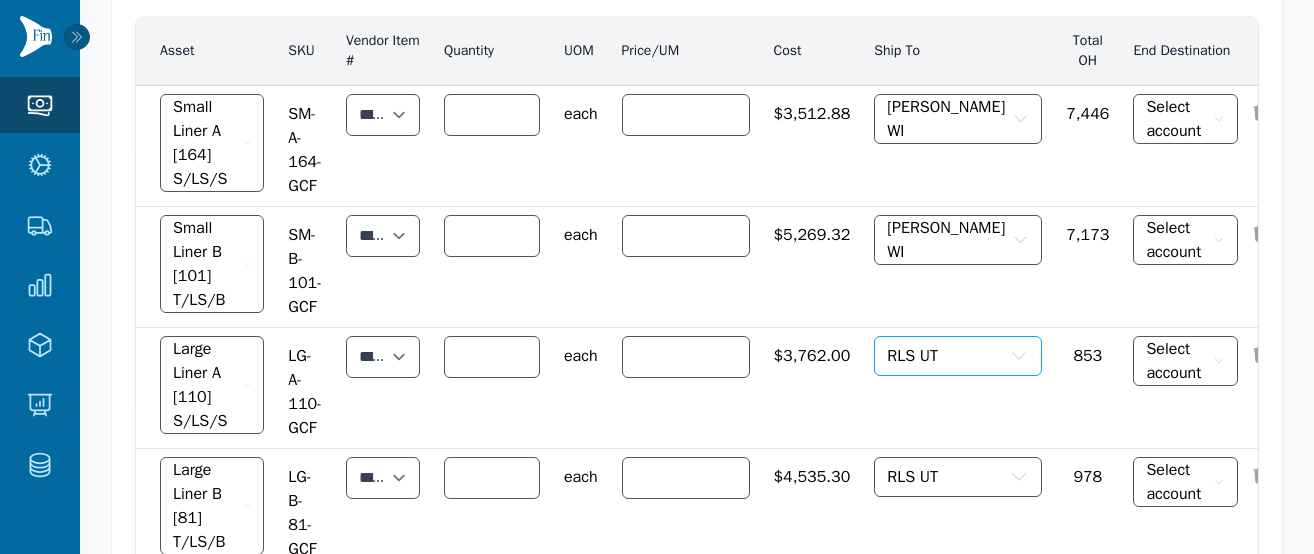 click 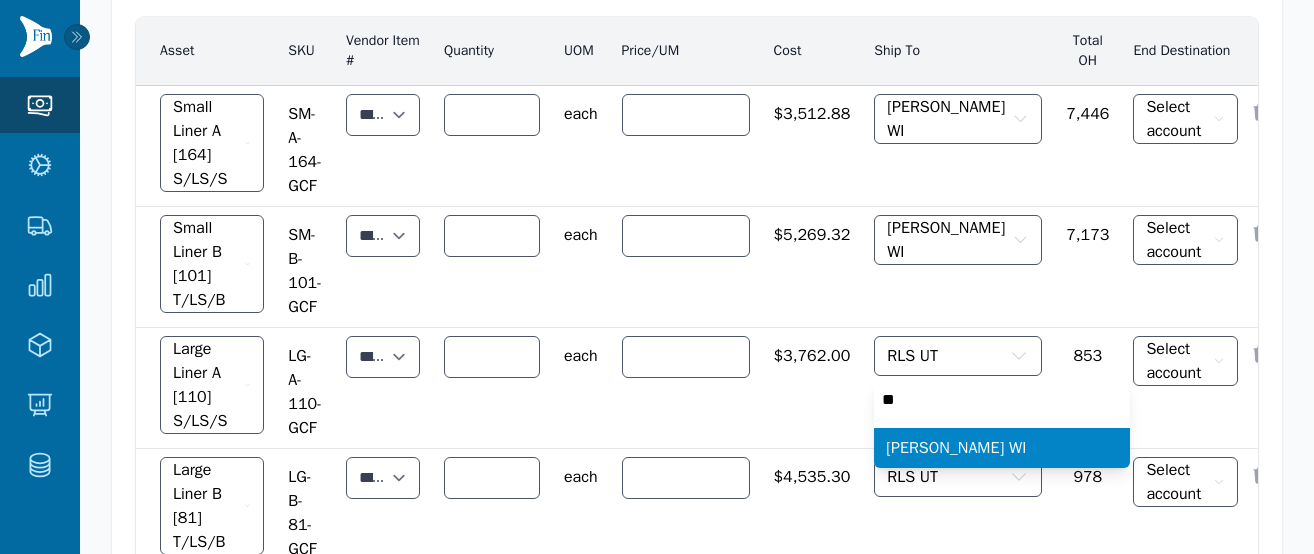 type on "**" 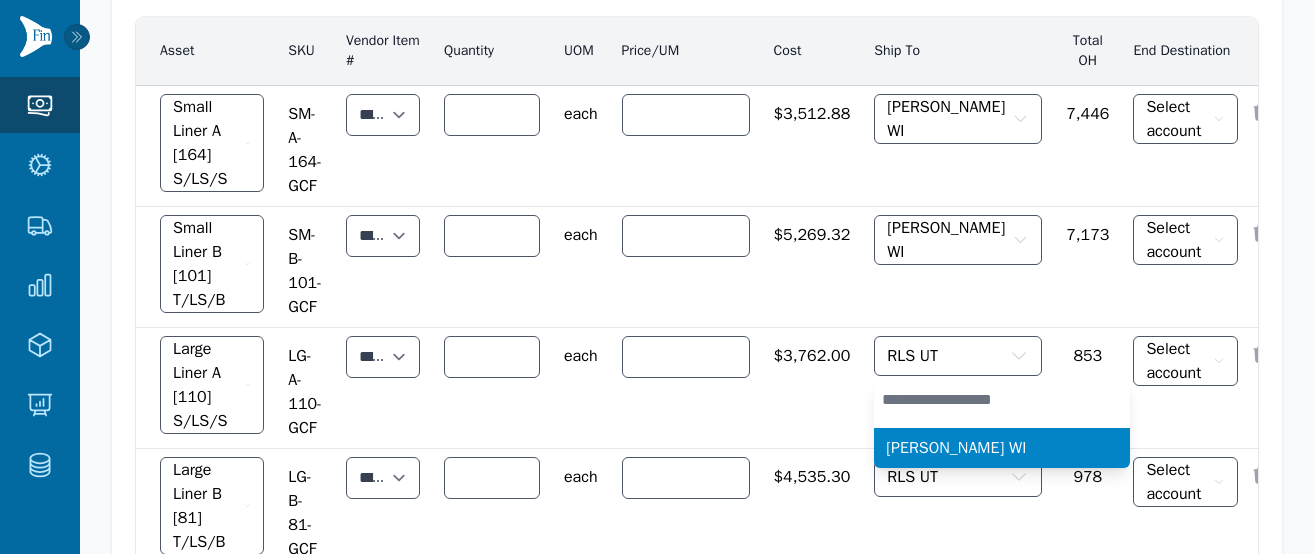 scroll, scrollTop: 0, scrollLeft: 0, axis: both 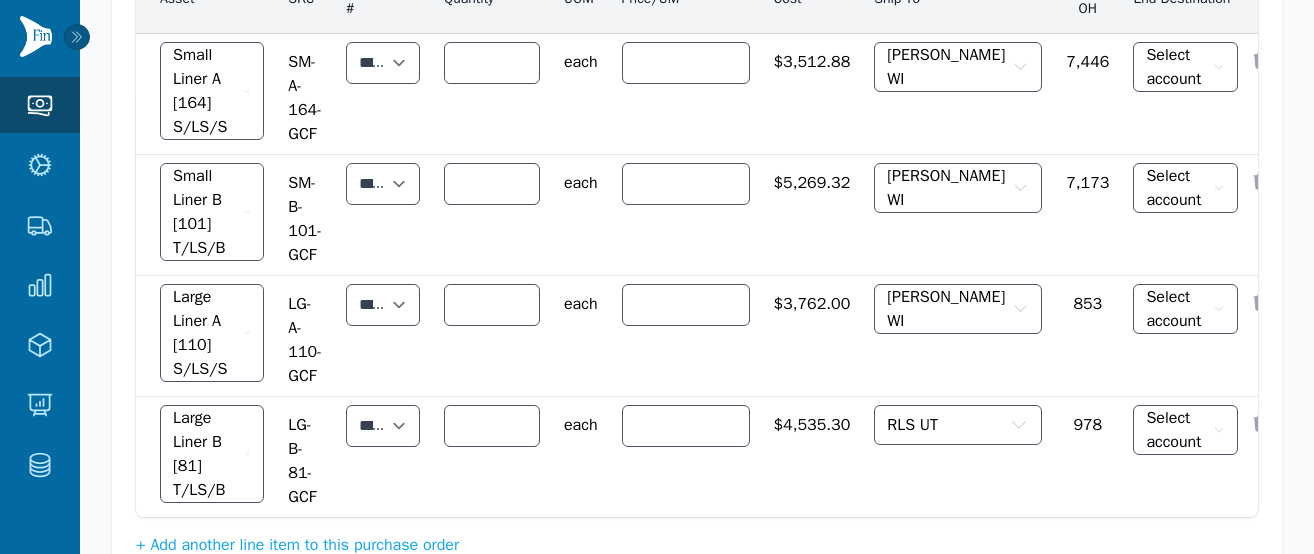 click on "RLS UT" at bounding box center (958, 457) 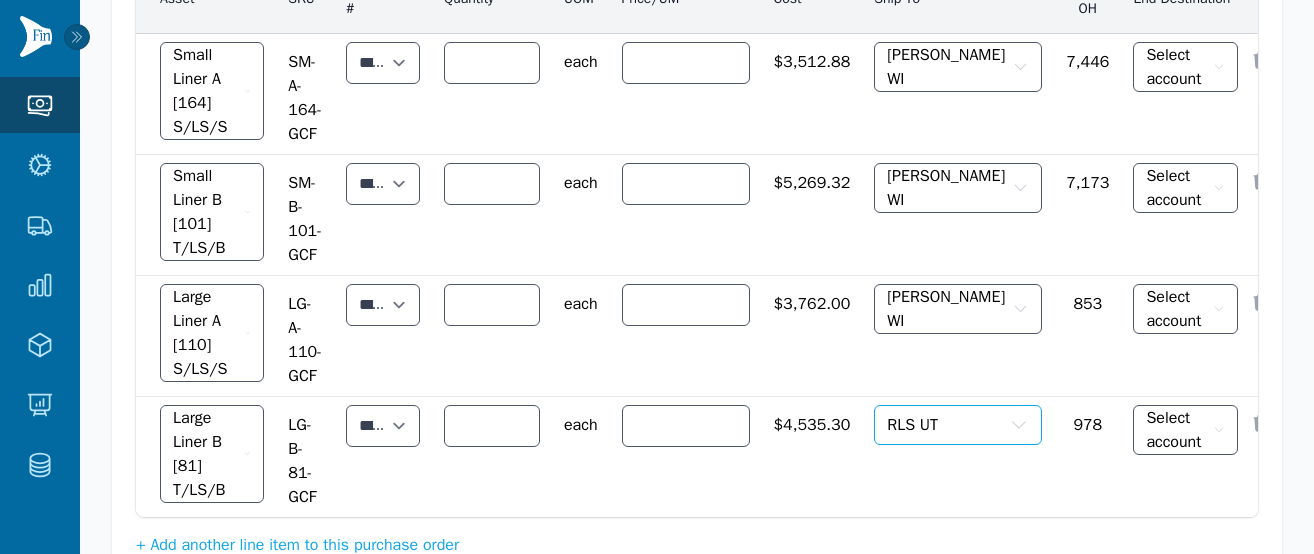 click on "RLS UT" at bounding box center [958, 425] 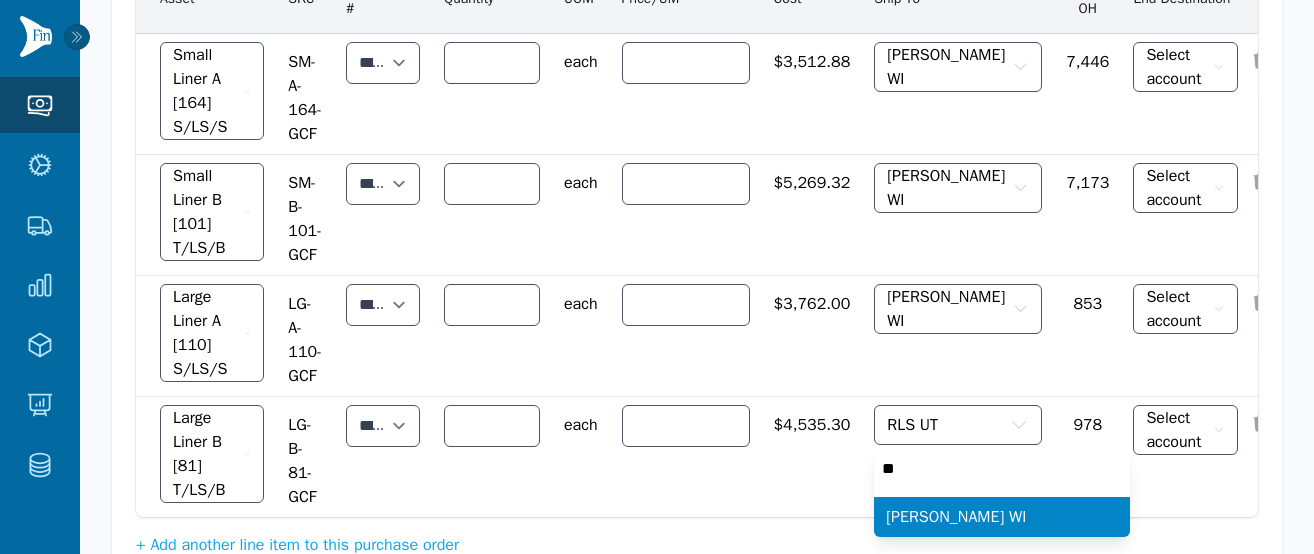 type on "**" 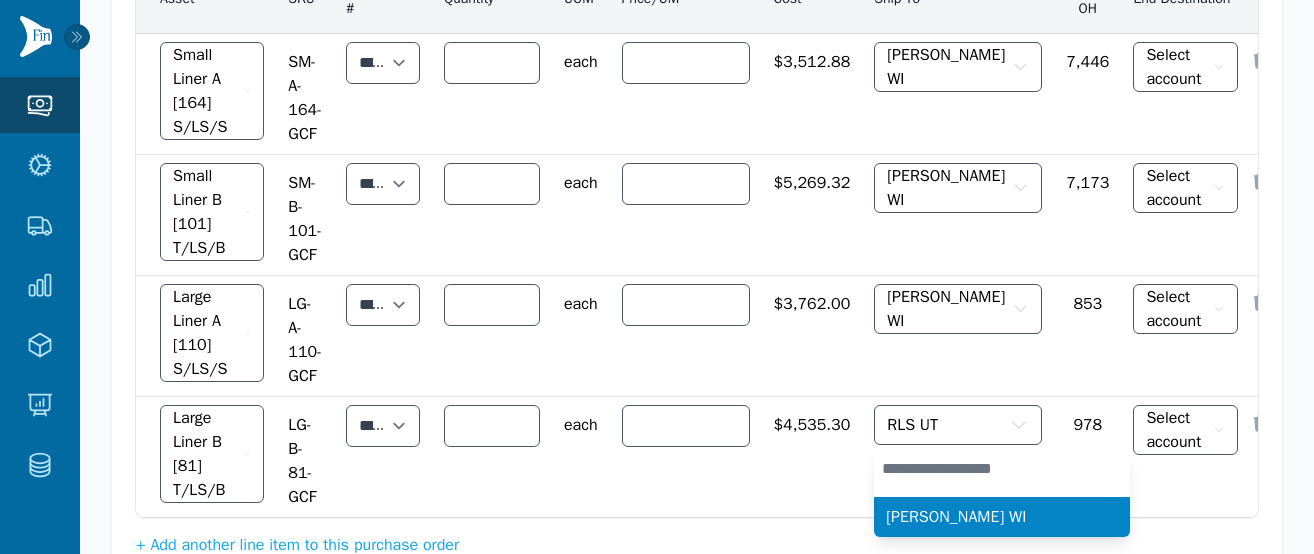 scroll, scrollTop: 0, scrollLeft: 0, axis: both 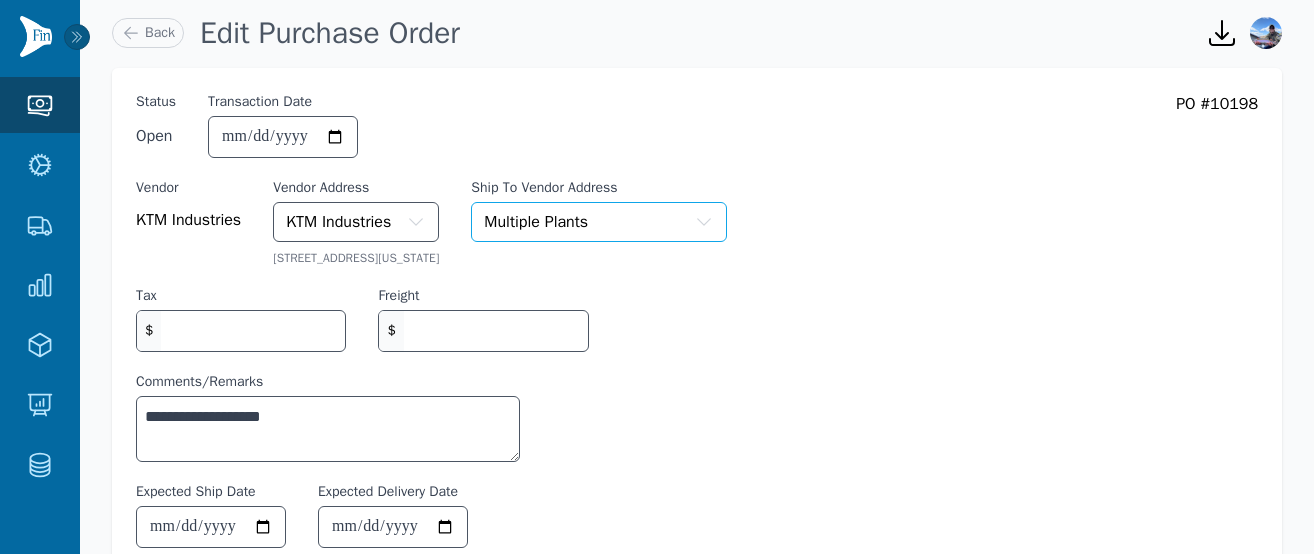 click 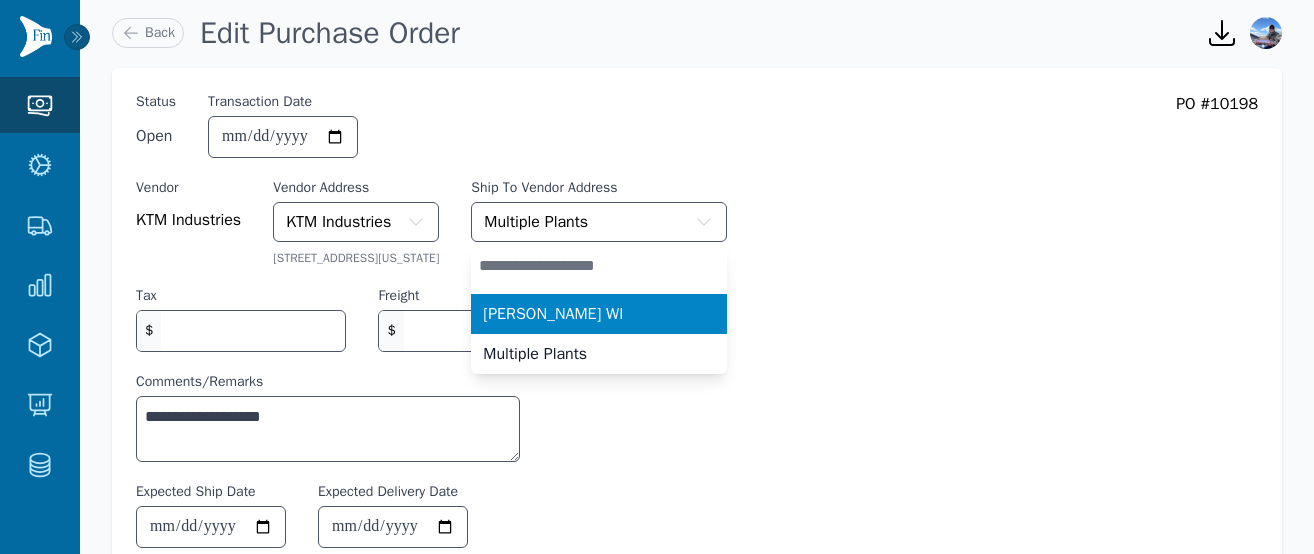 click on "[PERSON_NAME] WI" 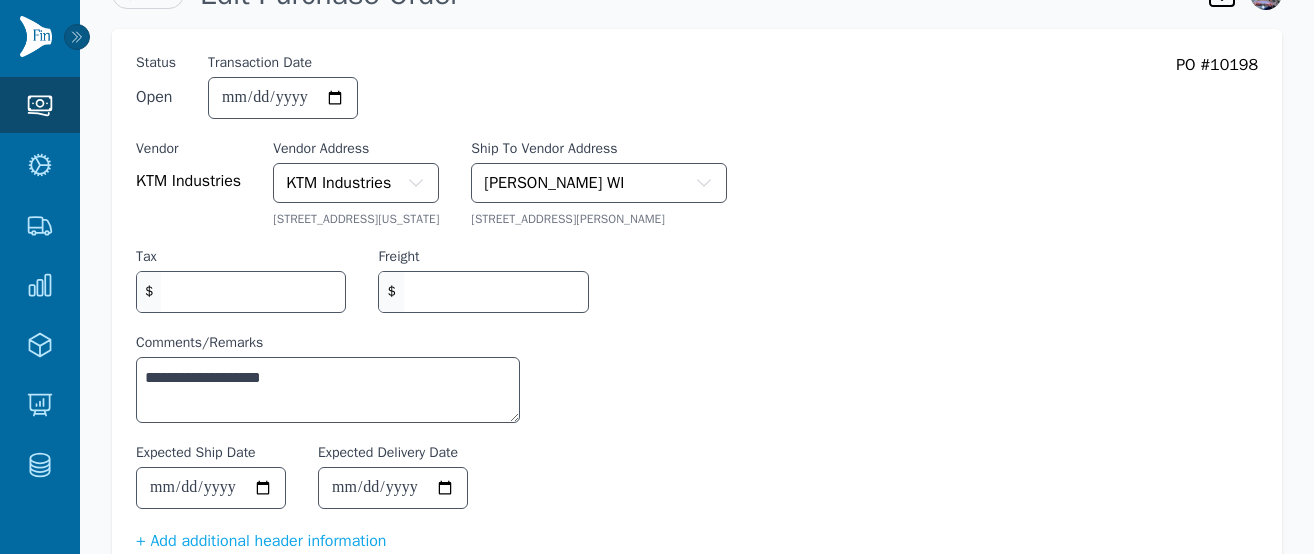 scroll, scrollTop: 47, scrollLeft: 0, axis: vertical 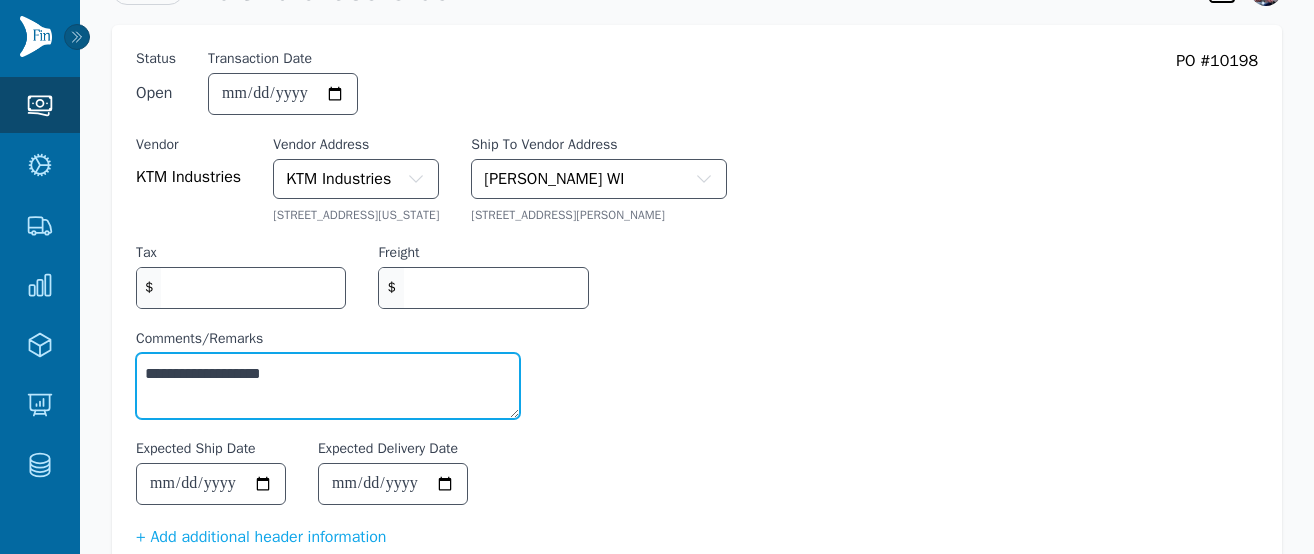 drag, startPoint x: 324, startPoint y: 373, endPoint x: 252, endPoint y: 374, distance: 72.00694 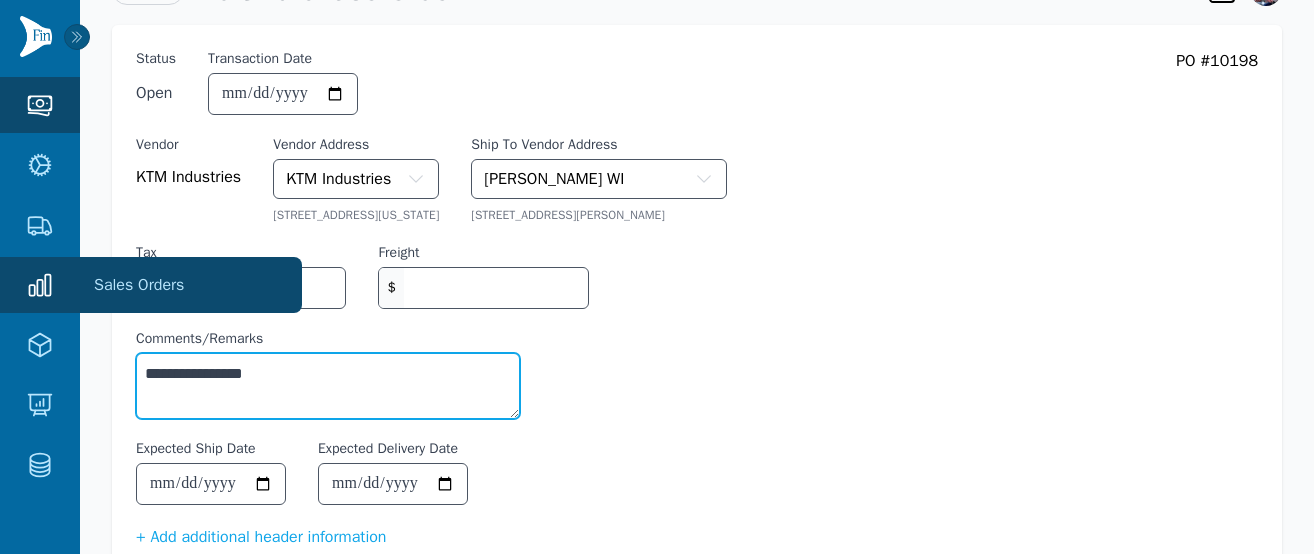 type on "**********" 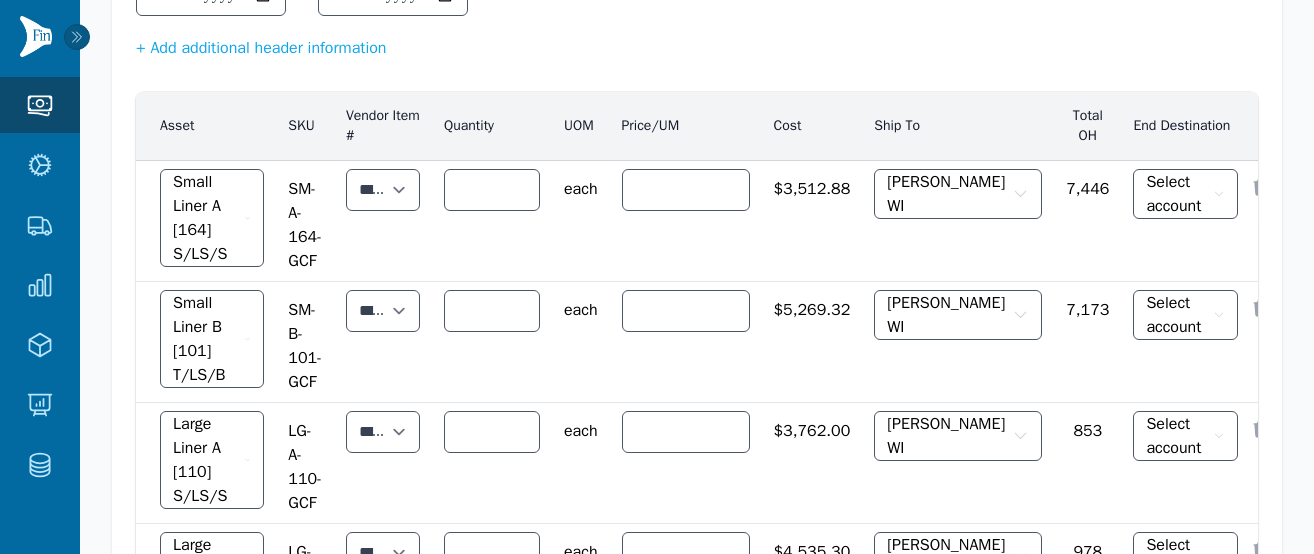 scroll, scrollTop: 552, scrollLeft: 0, axis: vertical 